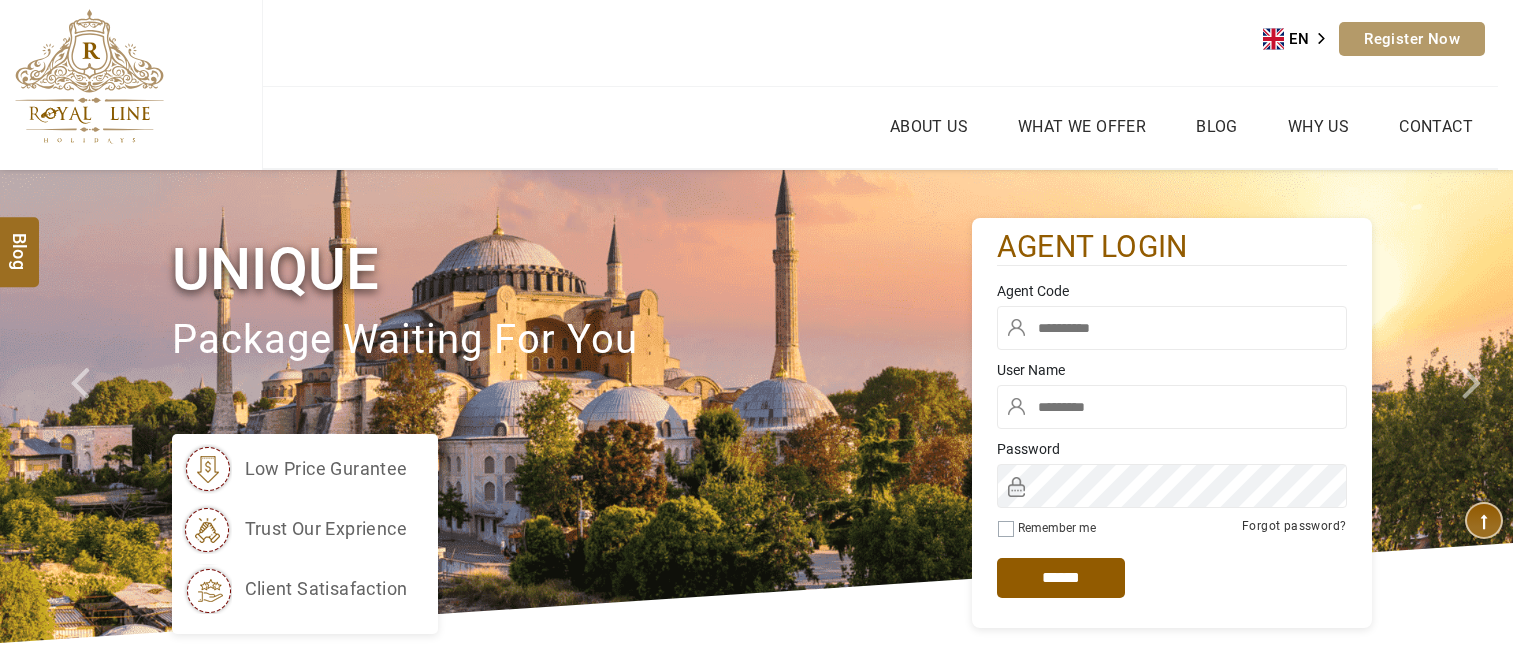 scroll, scrollTop: 0, scrollLeft: 0, axis: both 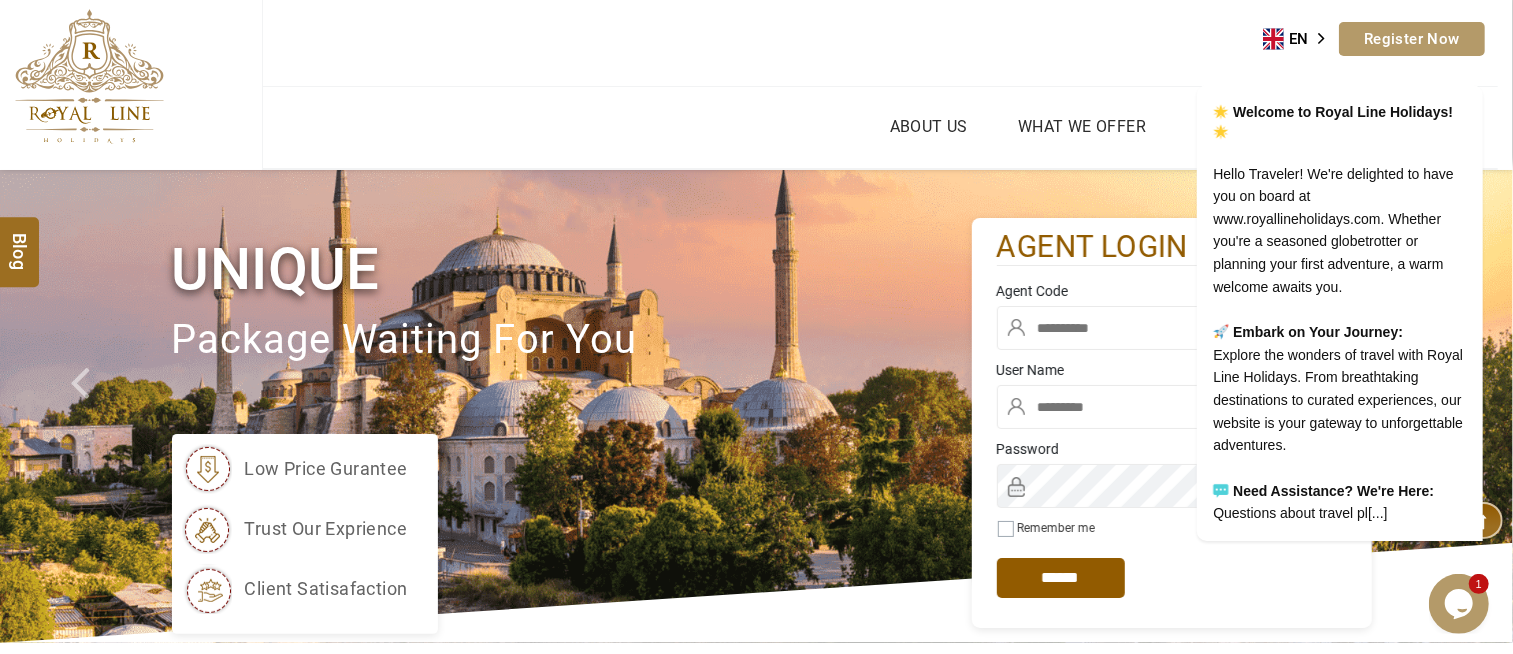 type on "******" 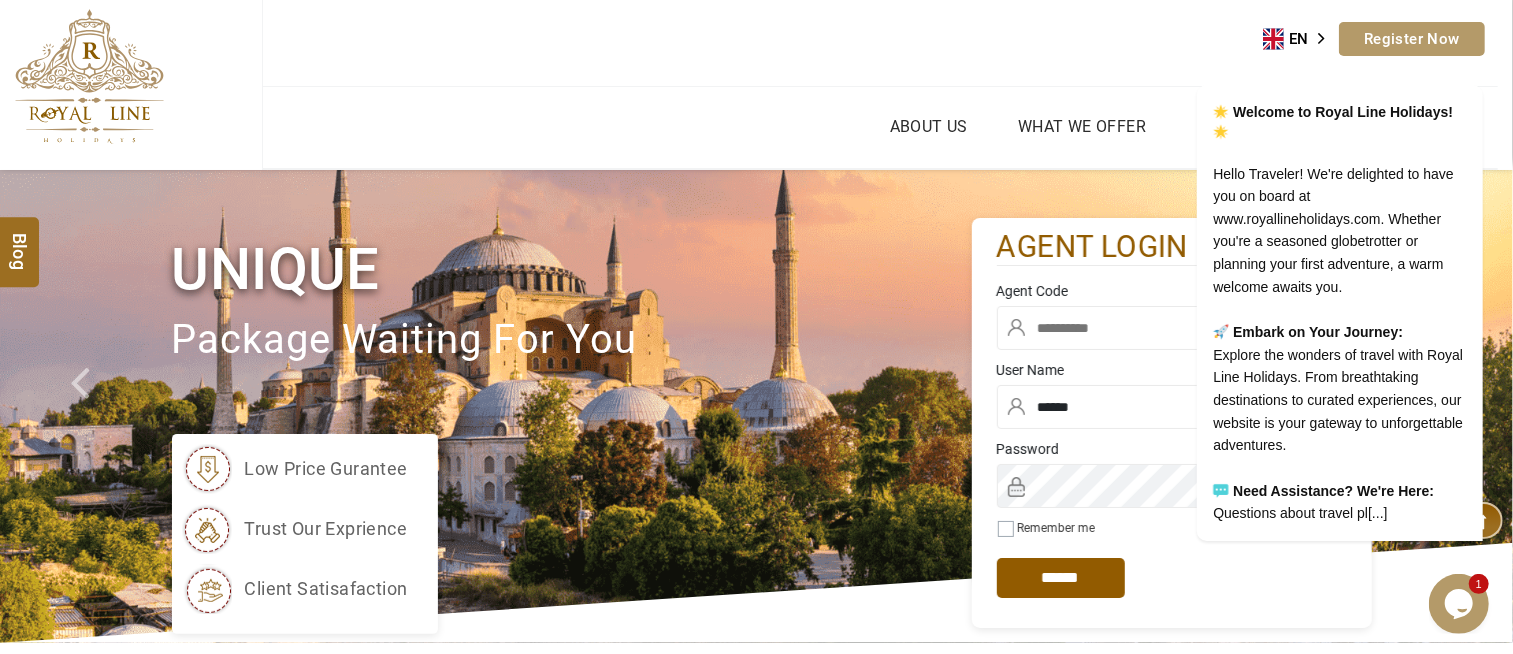 click at bounding box center (1172, 328) 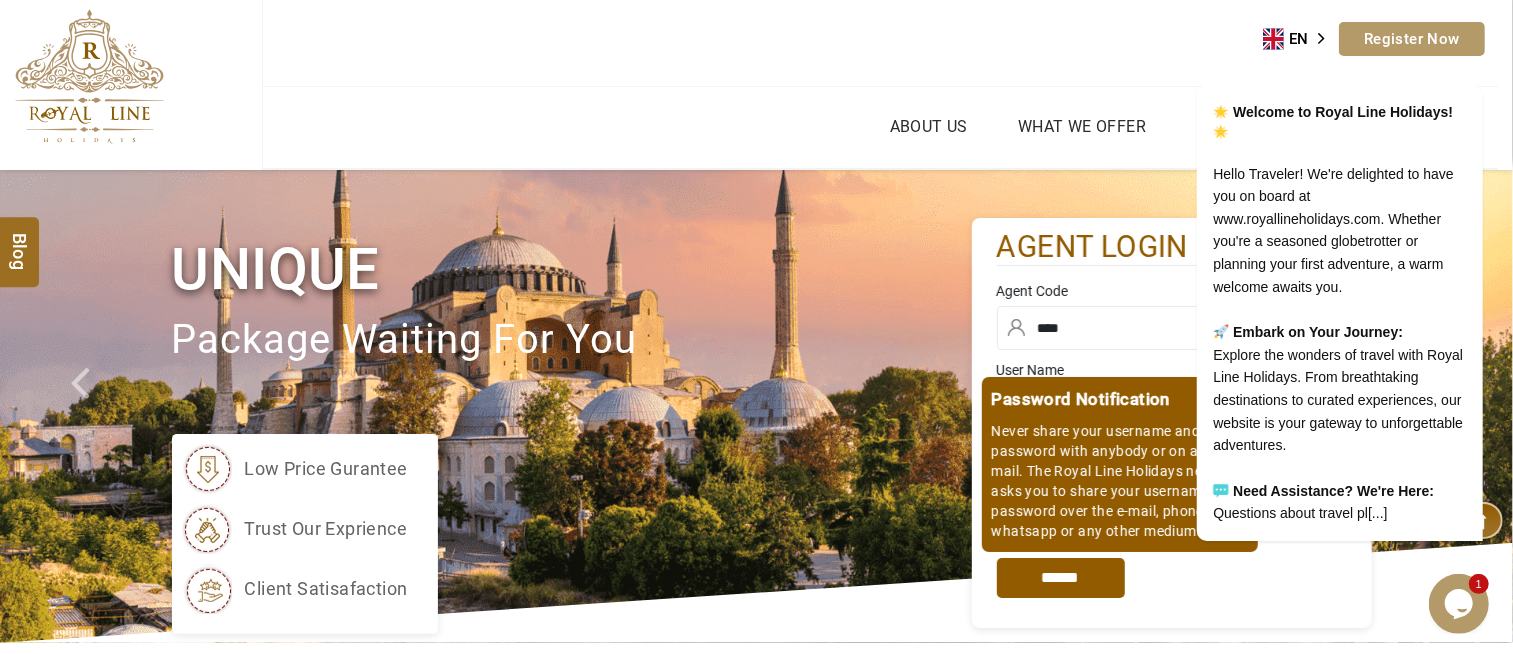 type on "****" 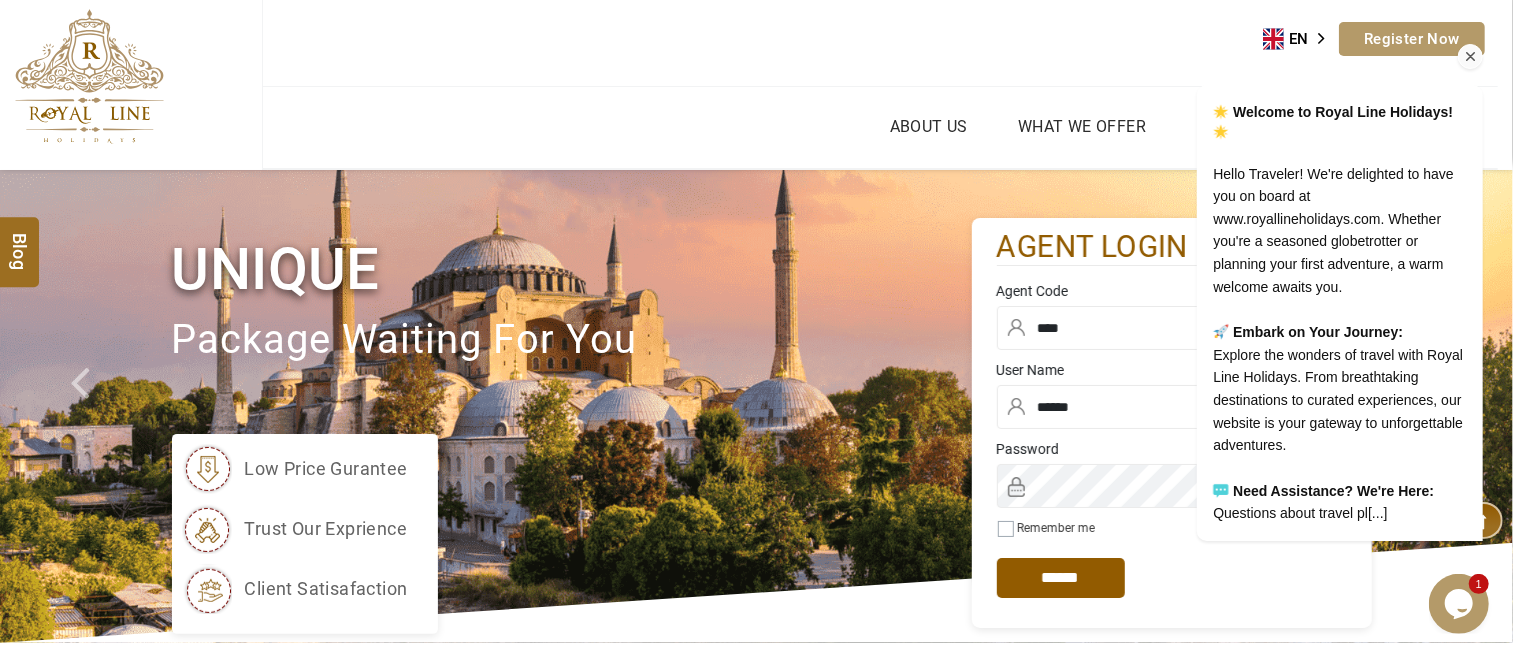click at bounding box center [1470, 58] 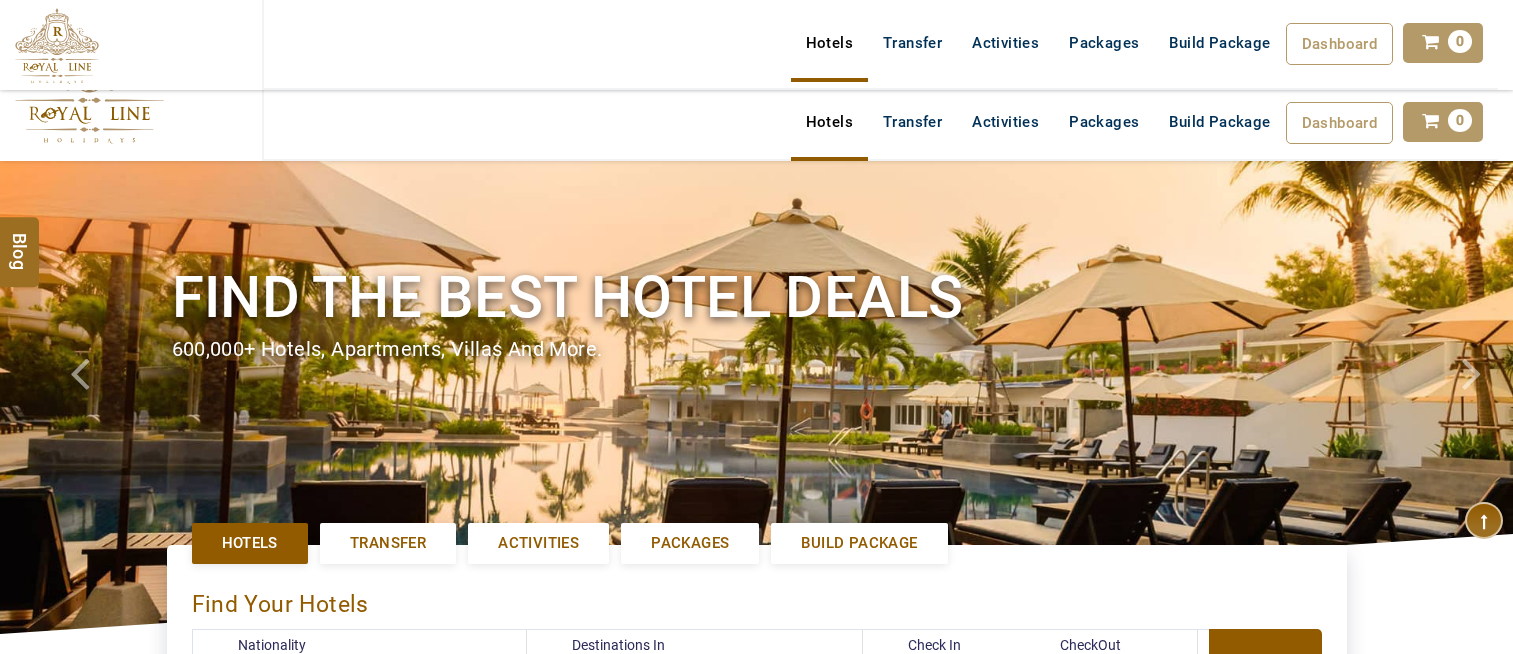 select on "******" 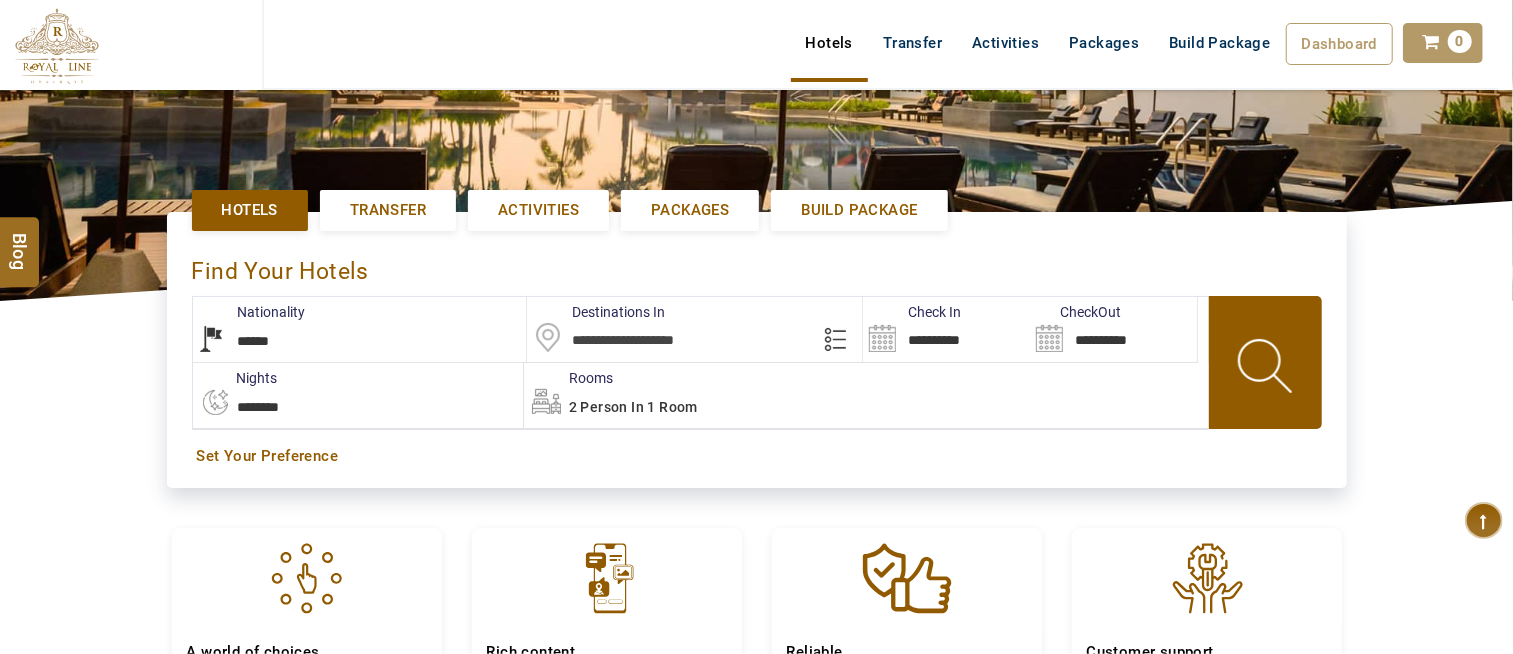 scroll, scrollTop: 333, scrollLeft: 0, axis: vertical 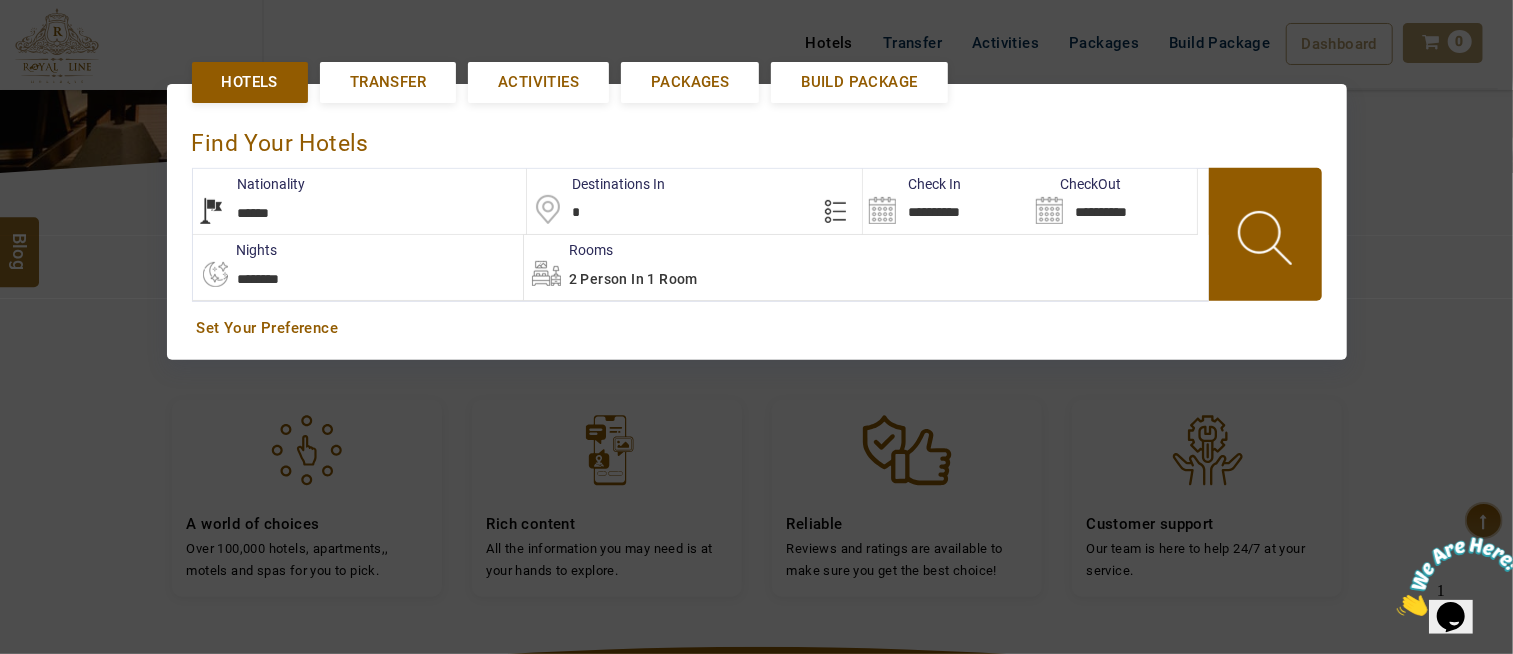 type on "*" 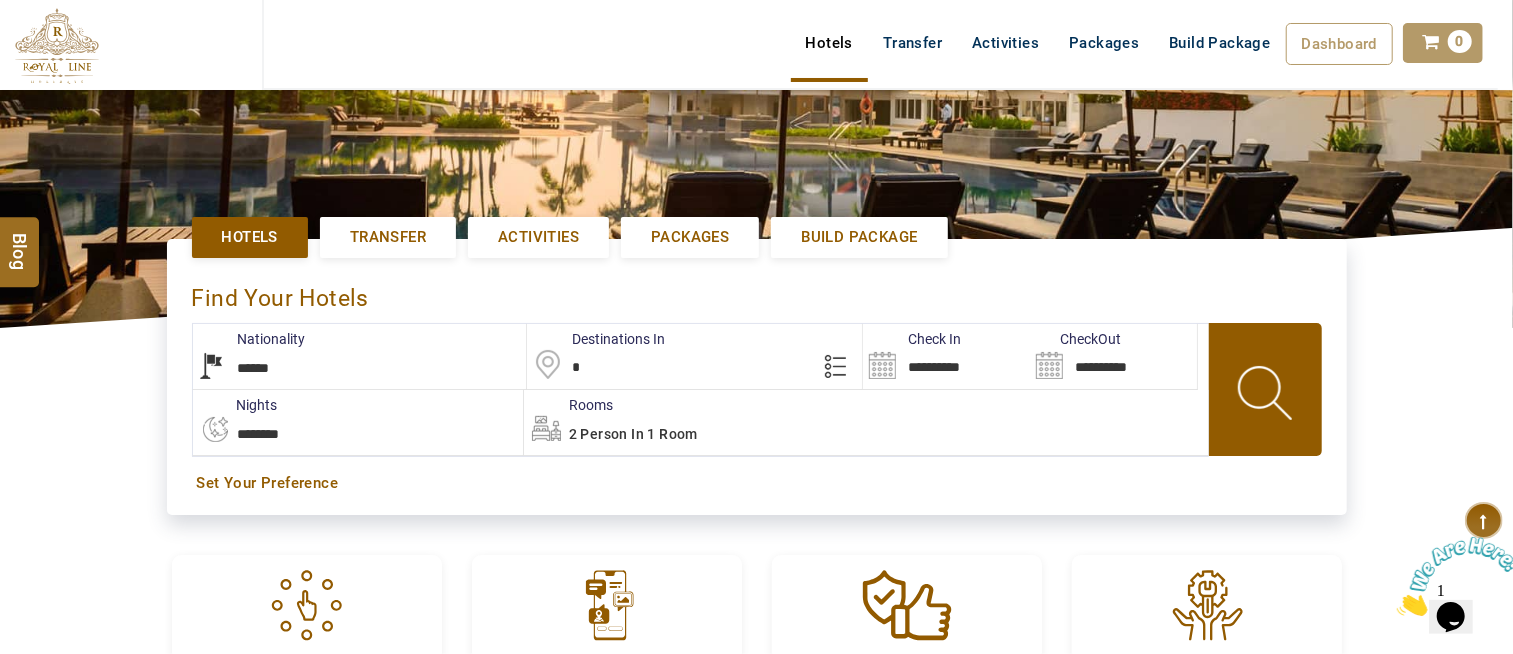 scroll, scrollTop: 238, scrollLeft: 0, axis: vertical 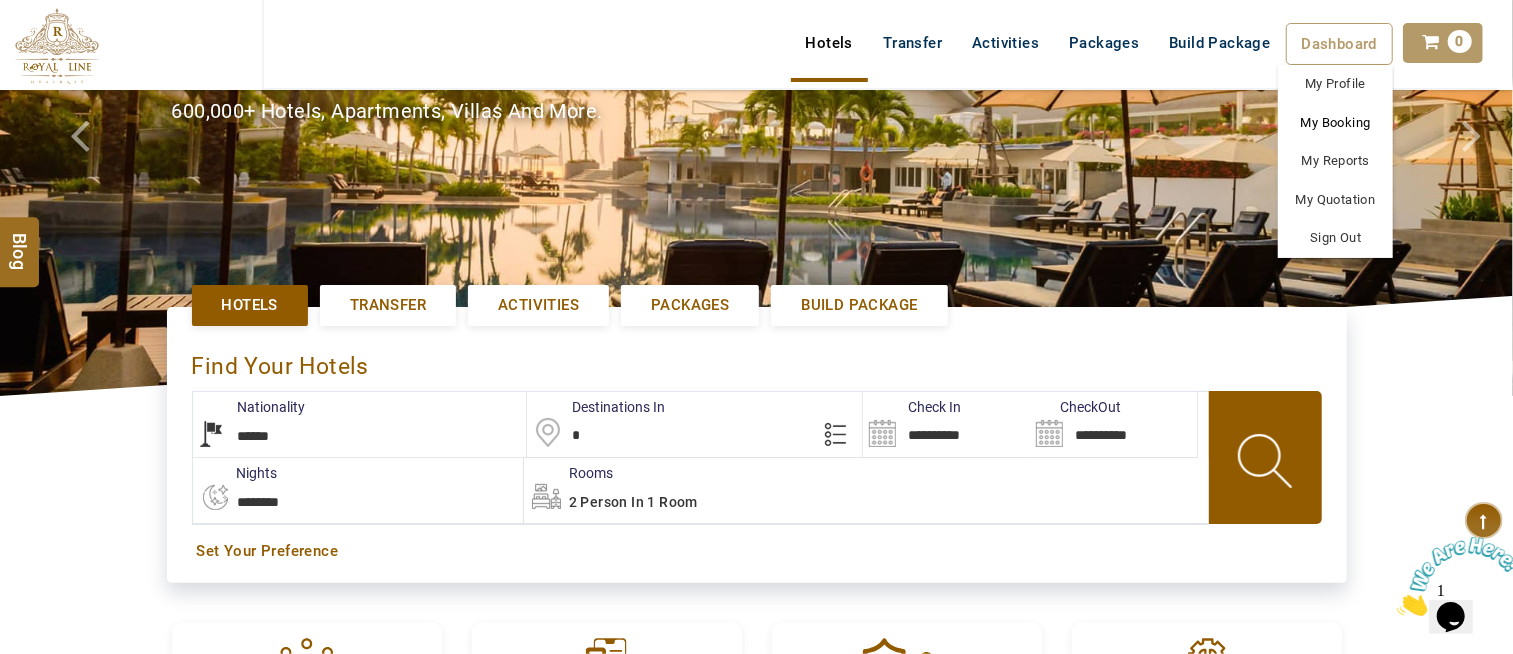 click on "My Booking" at bounding box center (1335, 123) 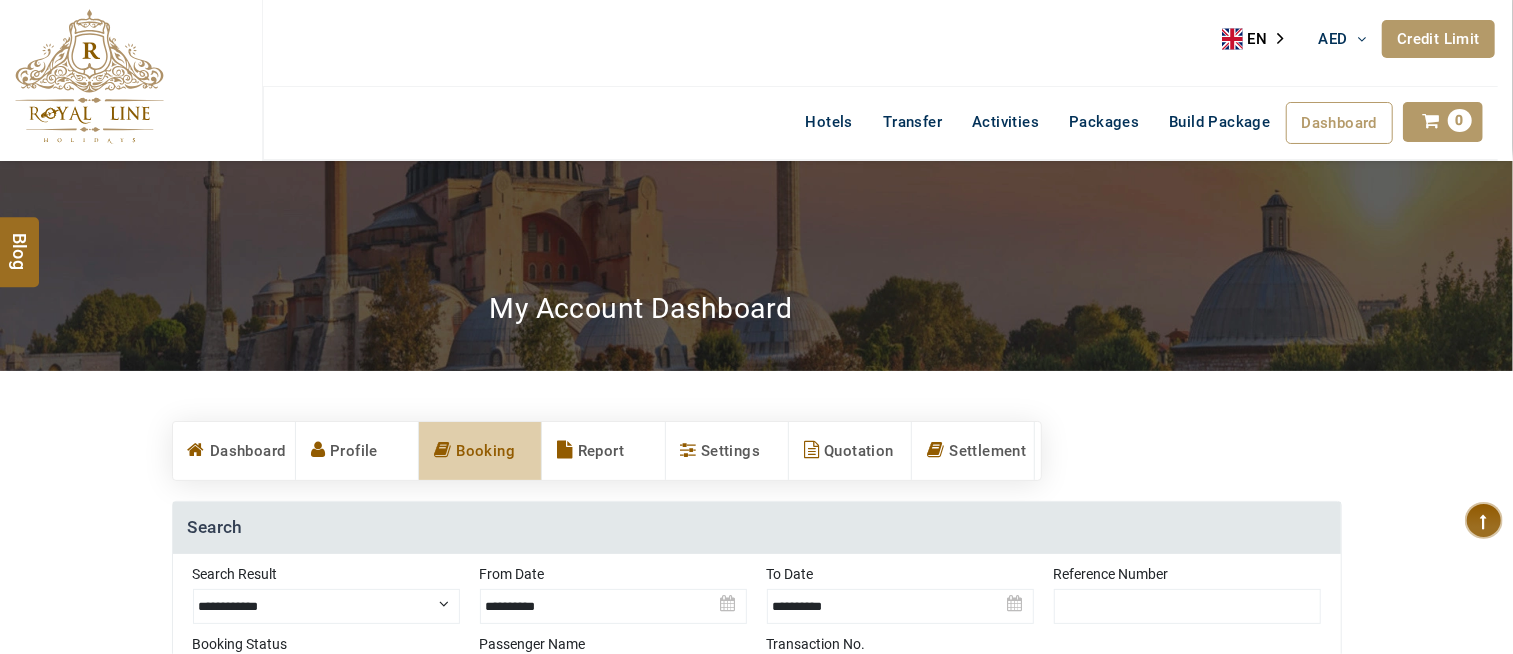 scroll, scrollTop: 444, scrollLeft: 0, axis: vertical 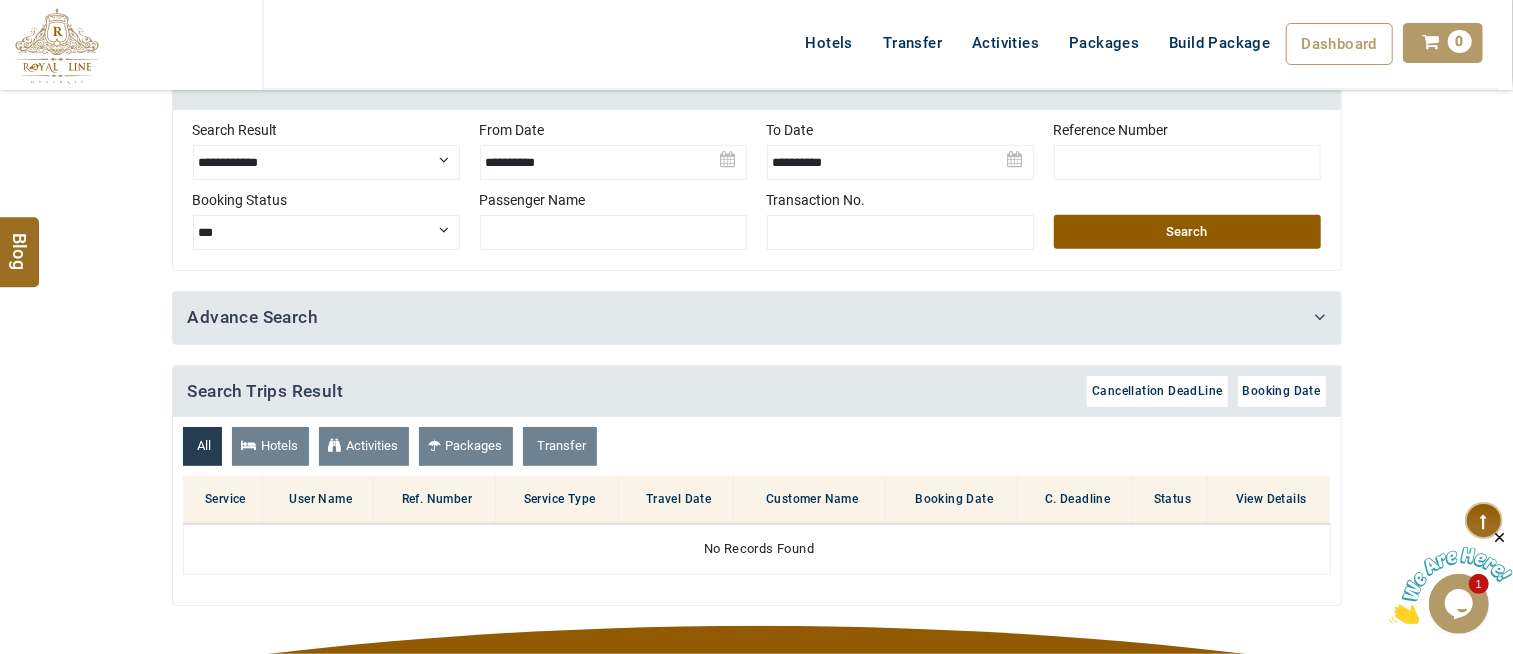 click at bounding box center [613, 155] 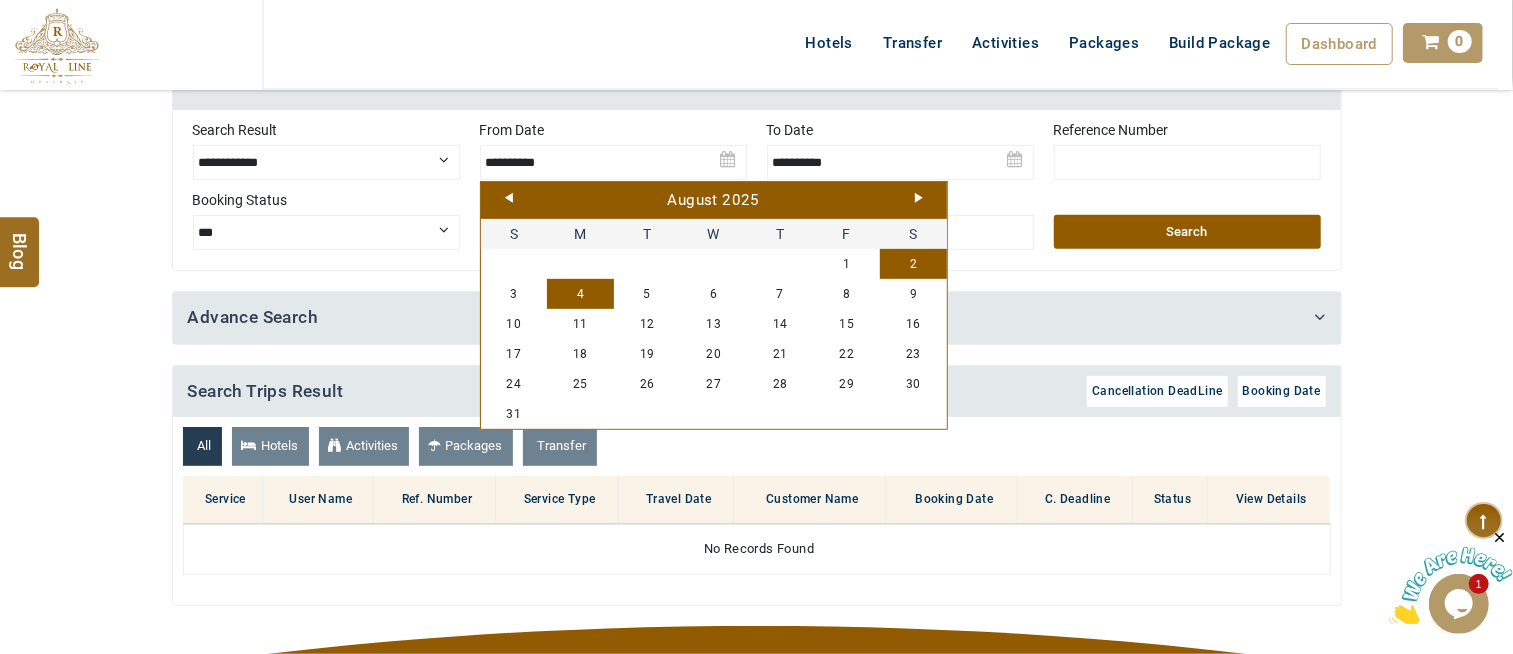 click on "Prev" at bounding box center (509, 198) 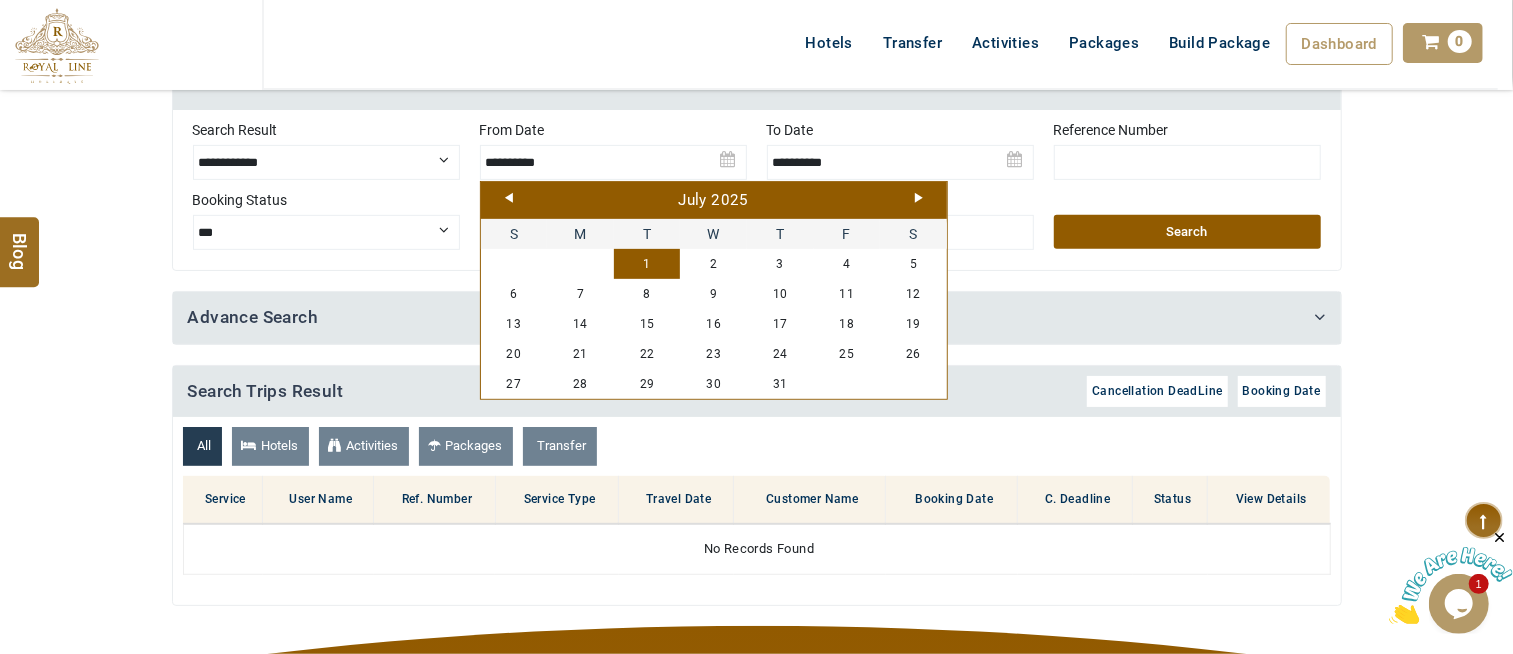 click on "1" at bounding box center (647, 264) 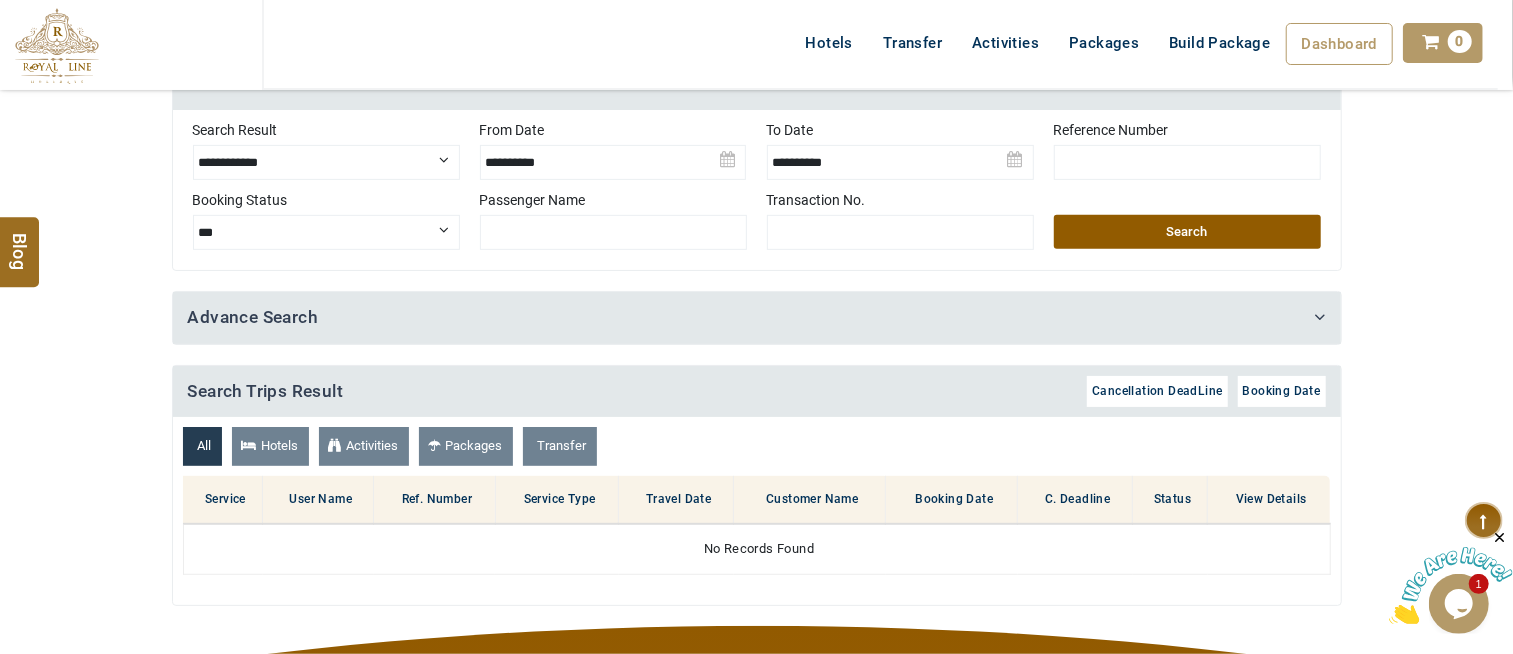 click on "Search" at bounding box center (1187, 232) 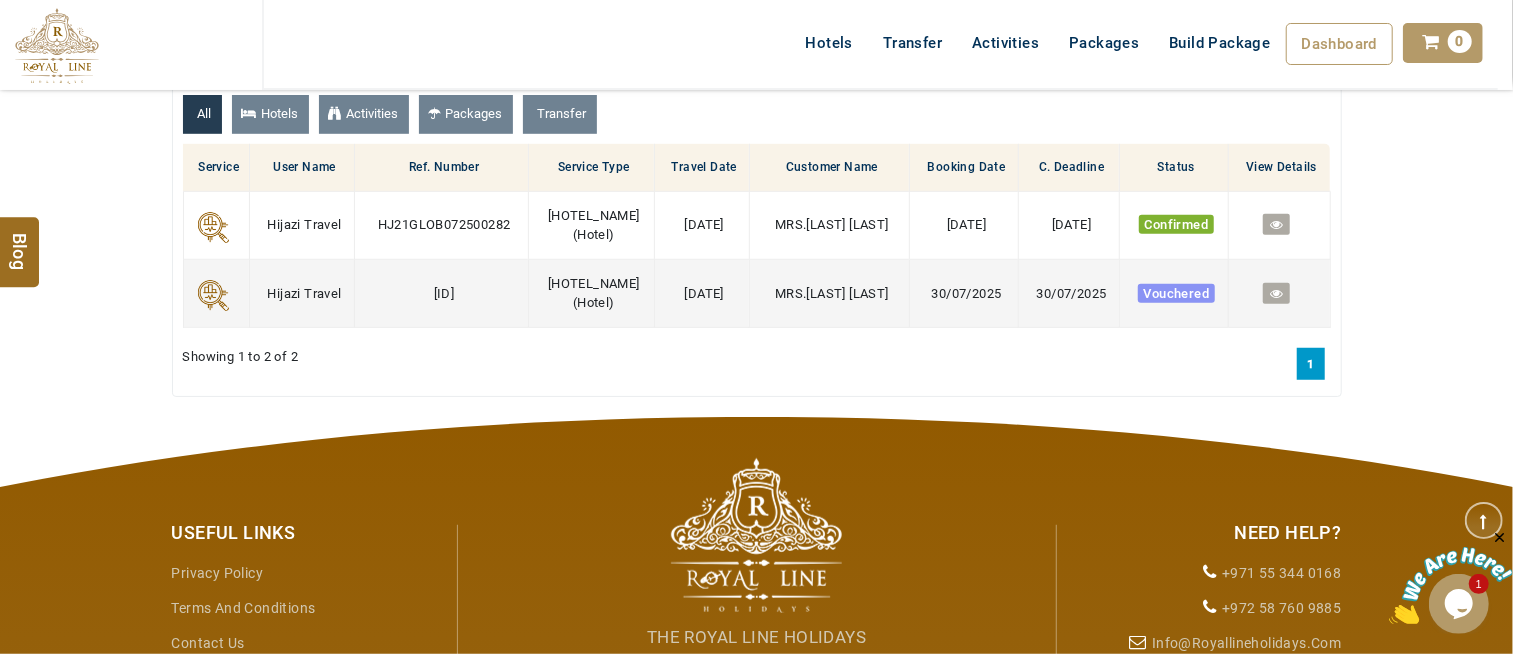 scroll, scrollTop: 777, scrollLeft: 0, axis: vertical 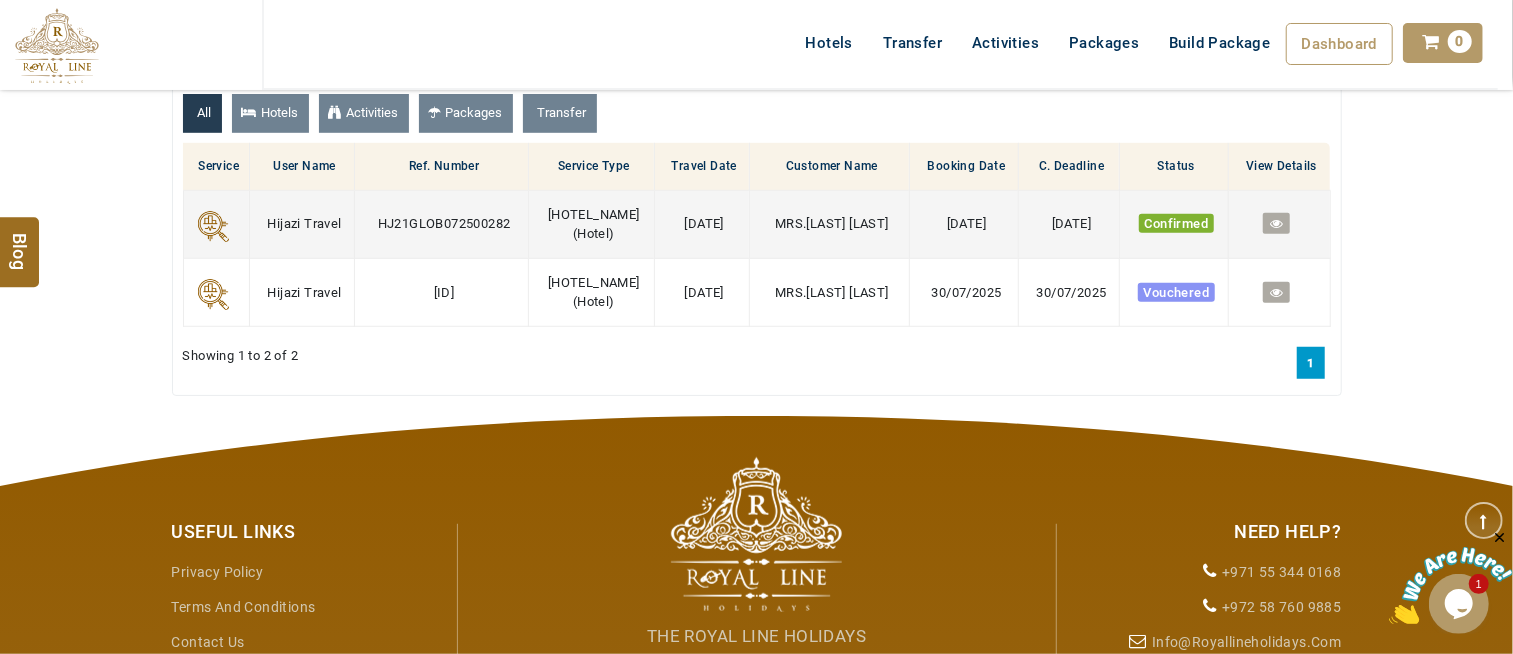 click at bounding box center (1276, 223) 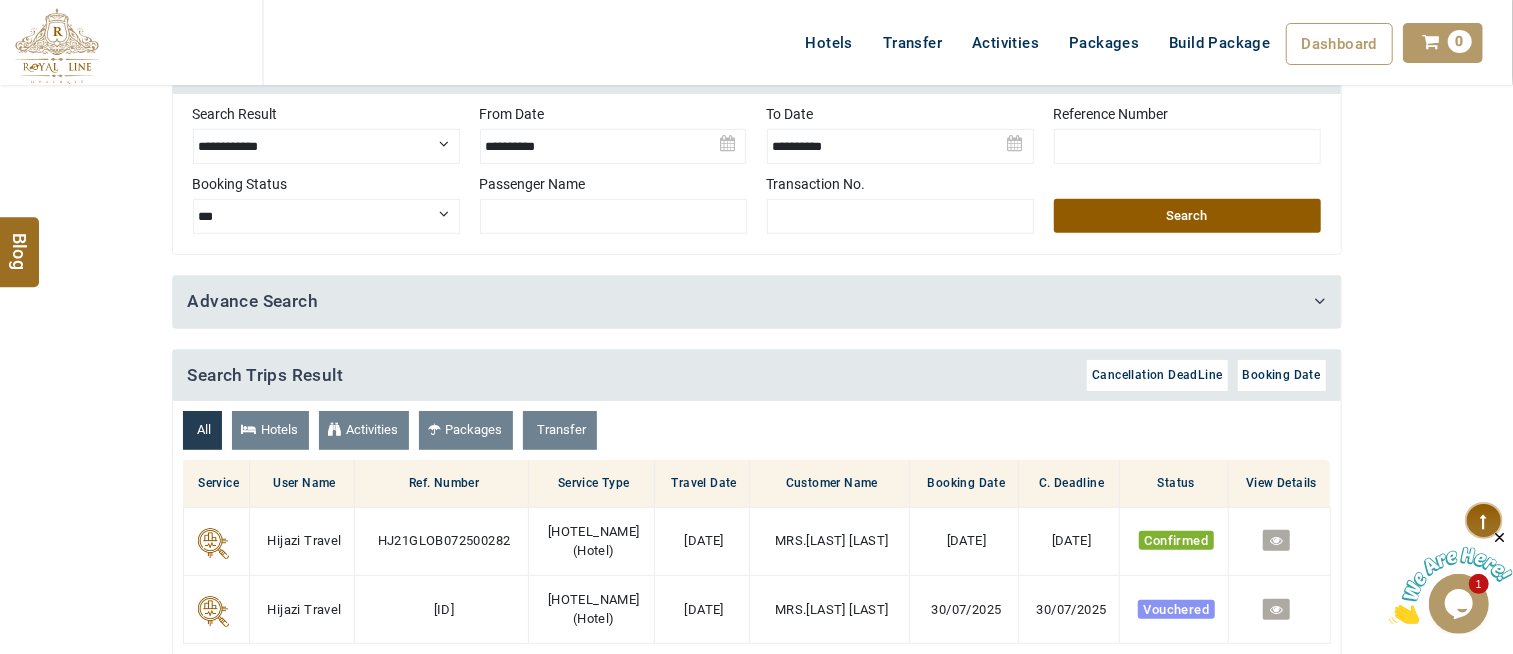 scroll, scrollTop: 333, scrollLeft: 0, axis: vertical 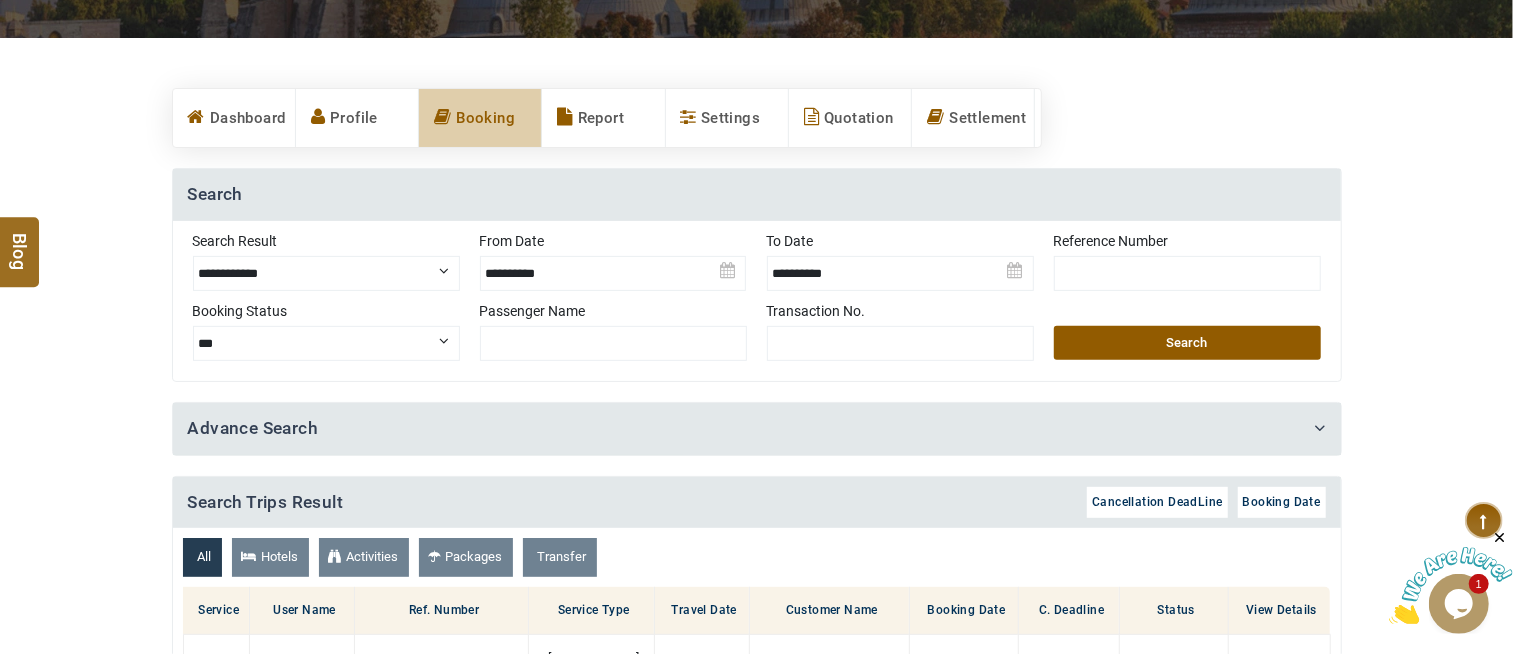 click at bounding box center (613, 266) 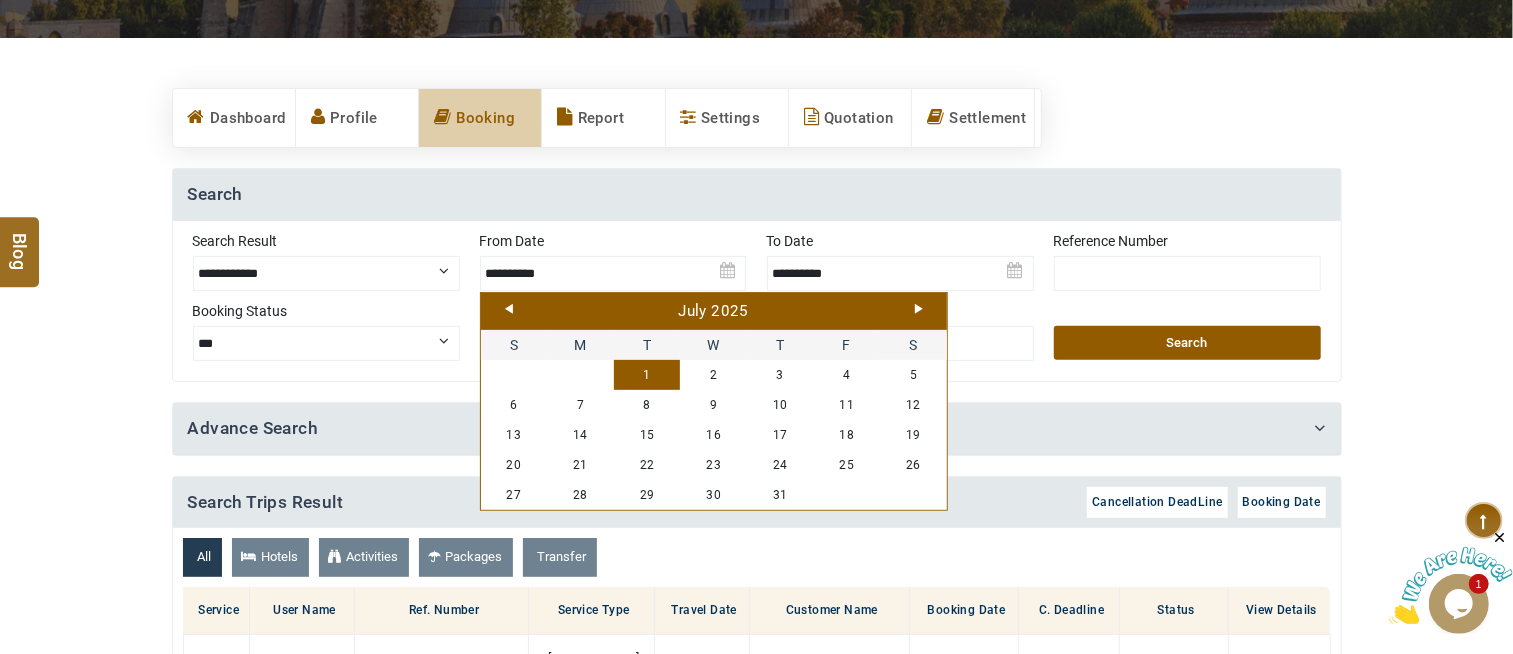 click on "Prev" at bounding box center (509, 309) 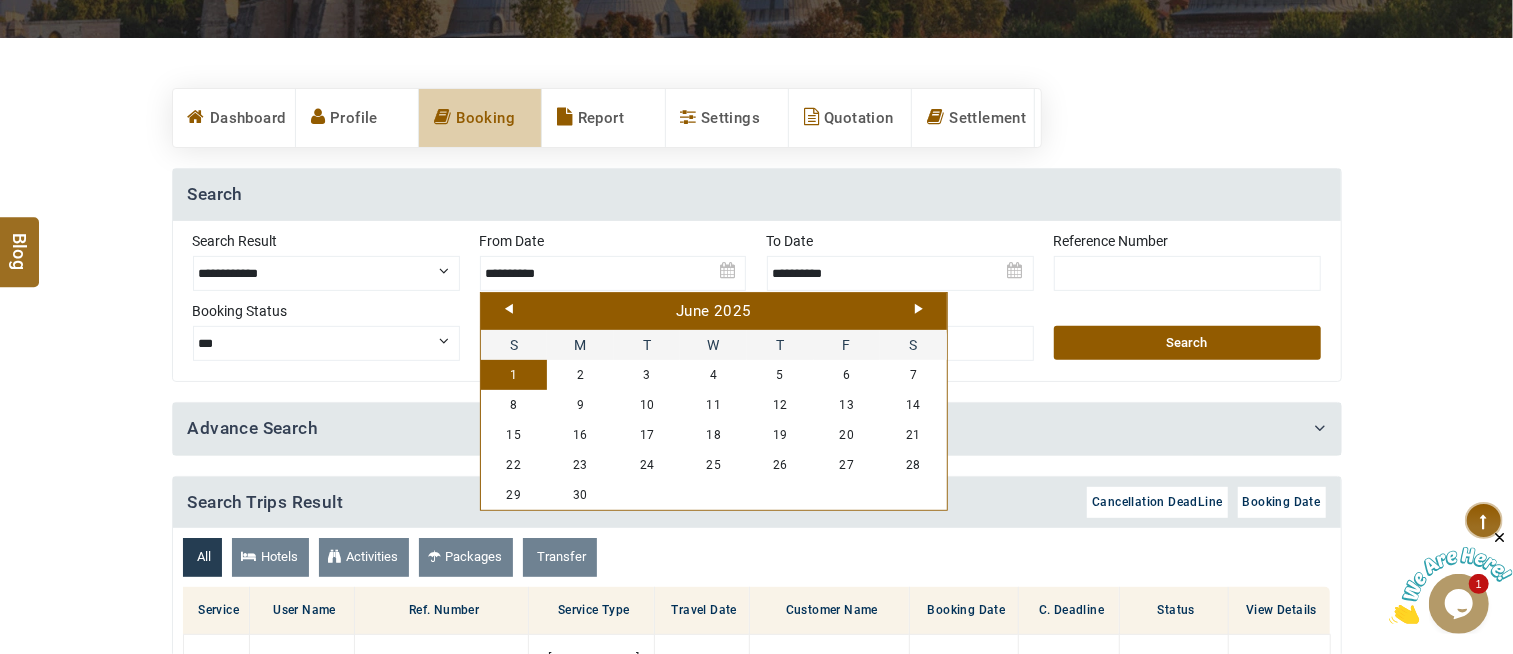 click on "1" at bounding box center (514, 375) 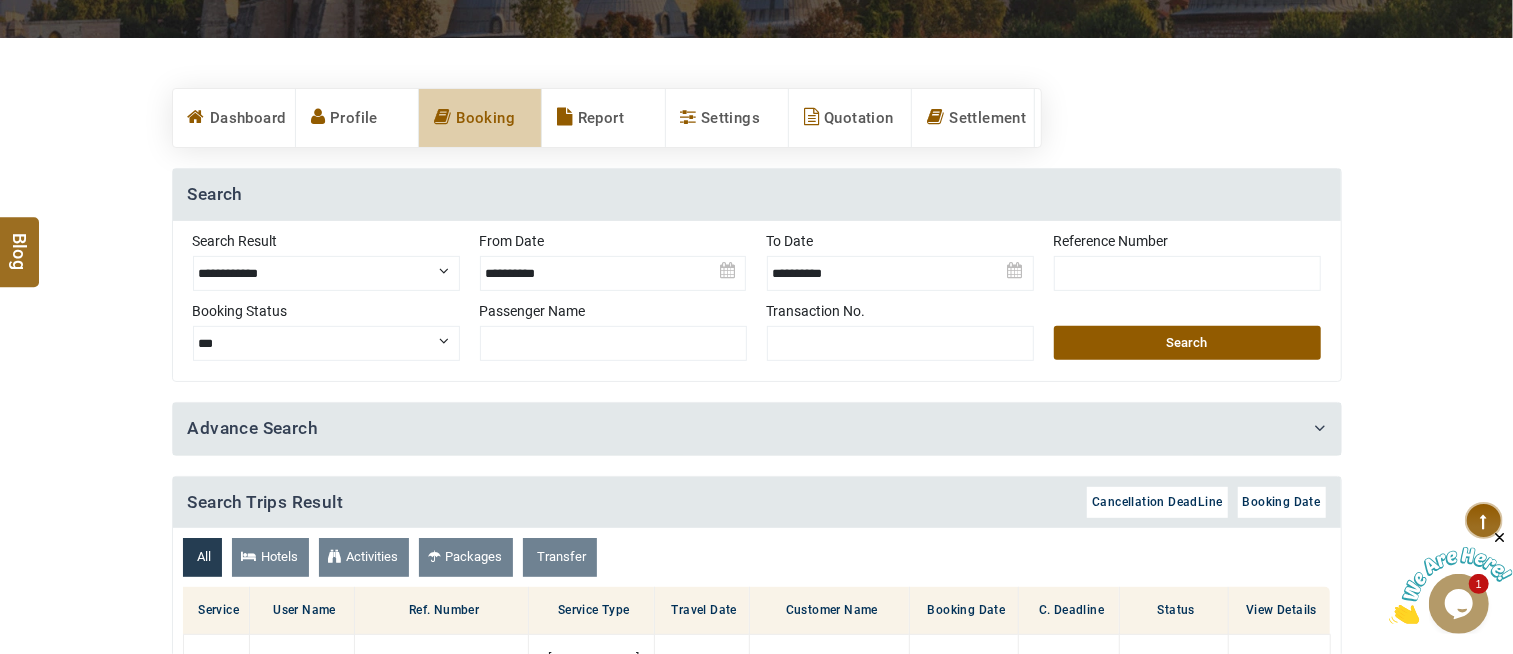 click on "Search" at bounding box center (1187, 343) 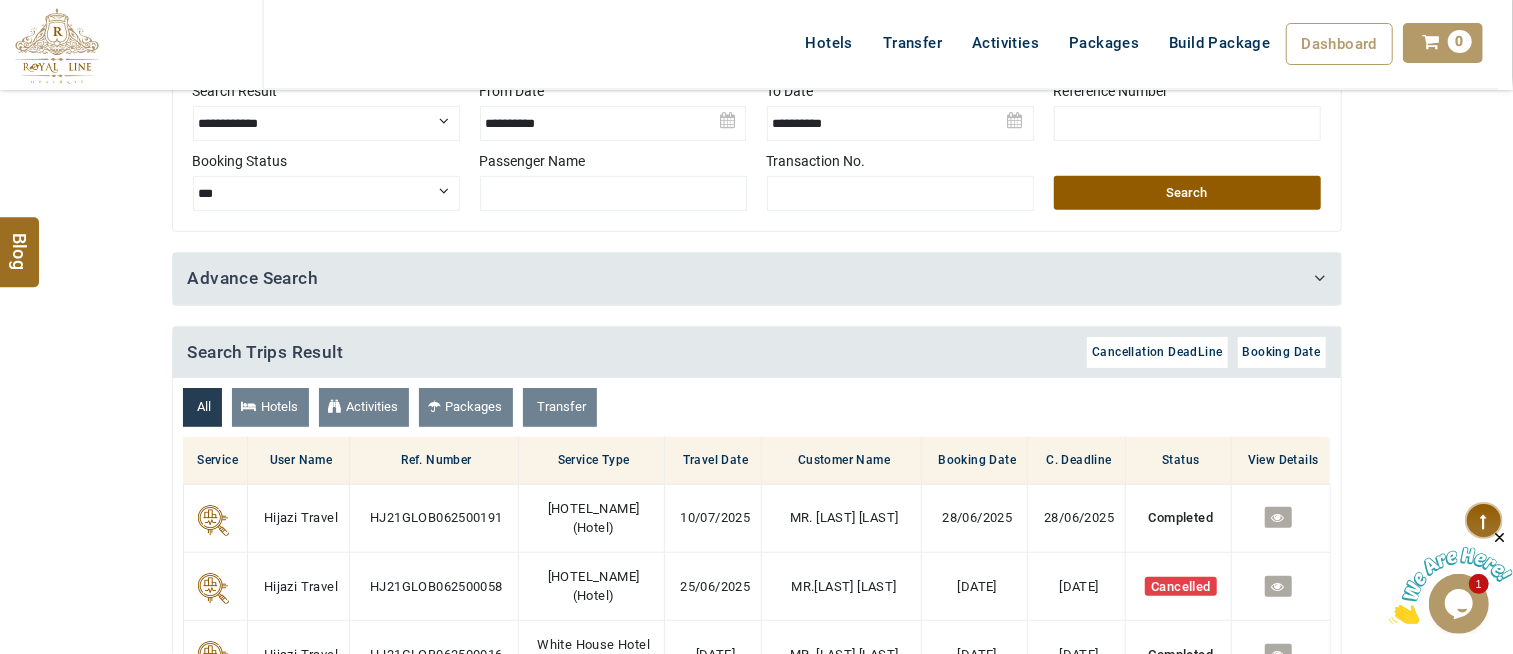 scroll, scrollTop: 444, scrollLeft: 0, axis: vertical 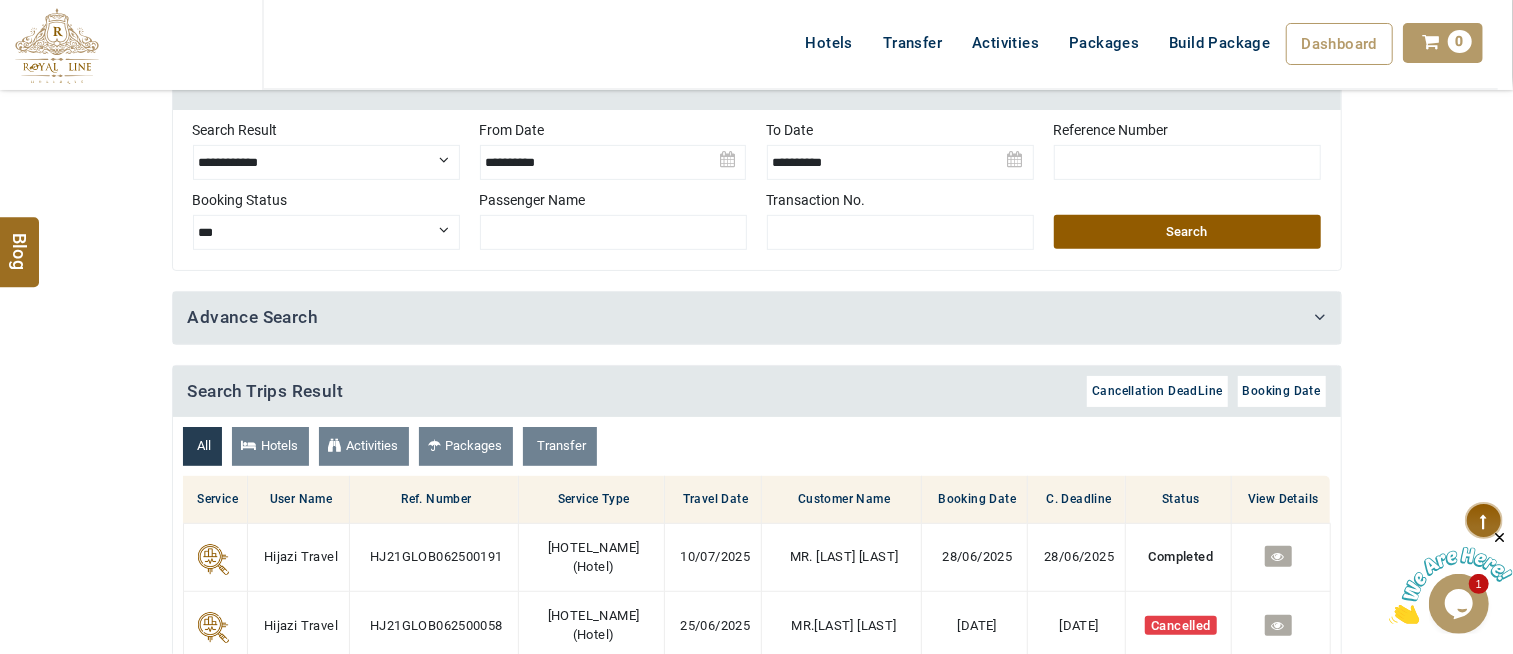 click at bounding box center (613, 155) 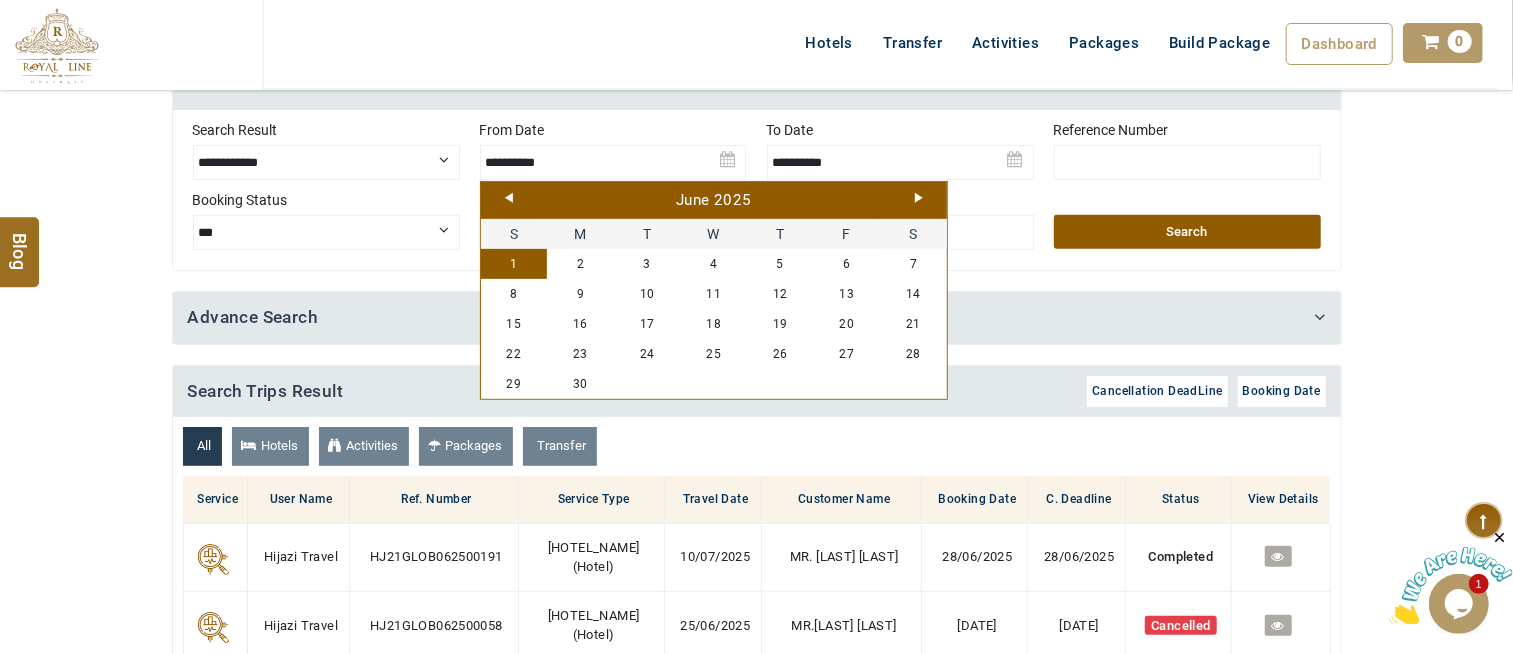 click on "June   2025" at bounding box center [714, 201] 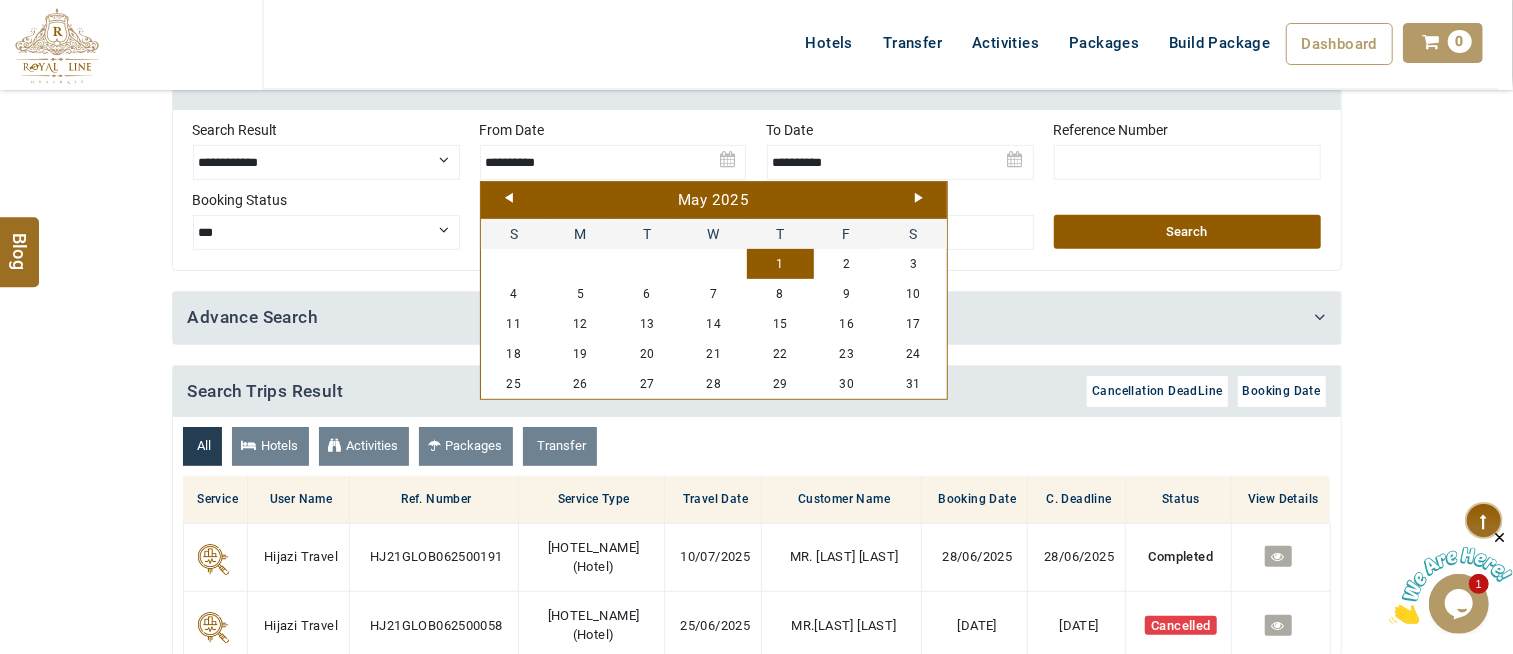 click on "1" at bounding box center [780, 264] 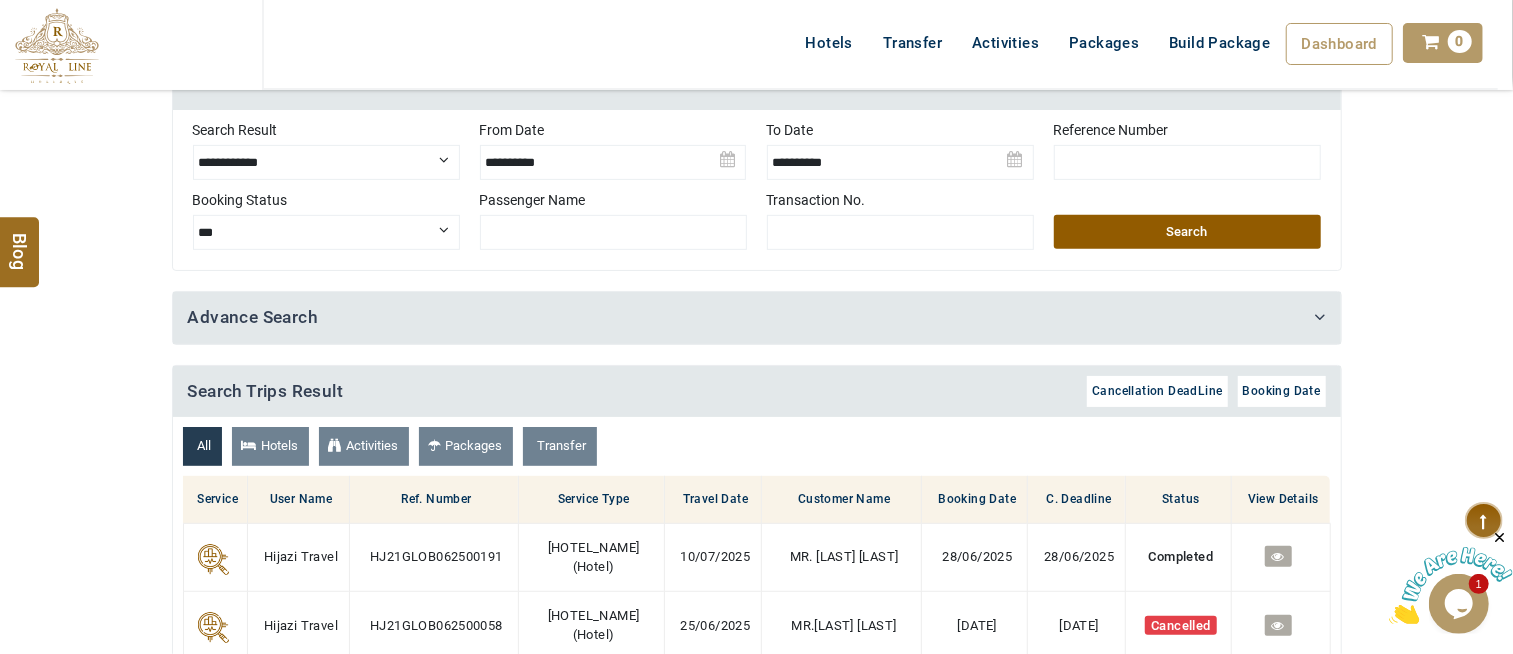 click on "Search" at bounding box center (1187, 232) 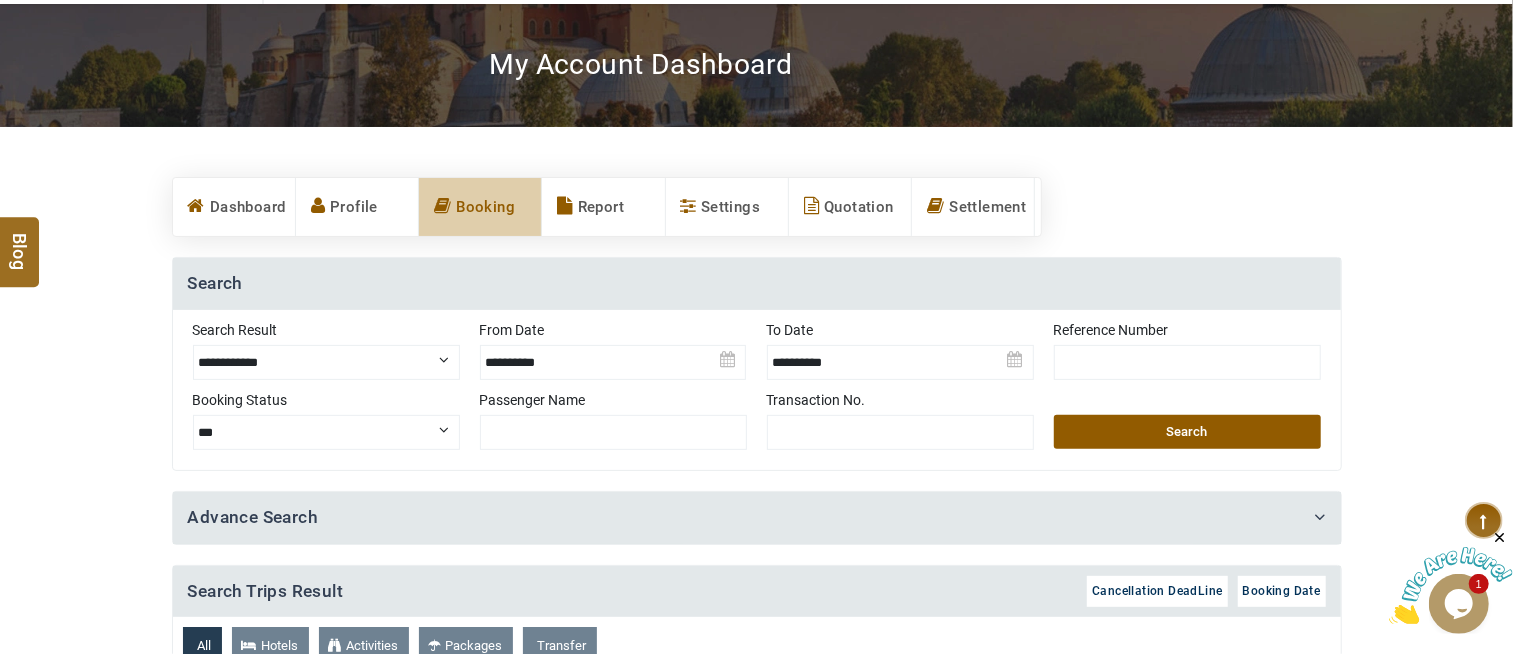 scroll, scrollTop: 222, scrollLeft: 0, axis: vertical 